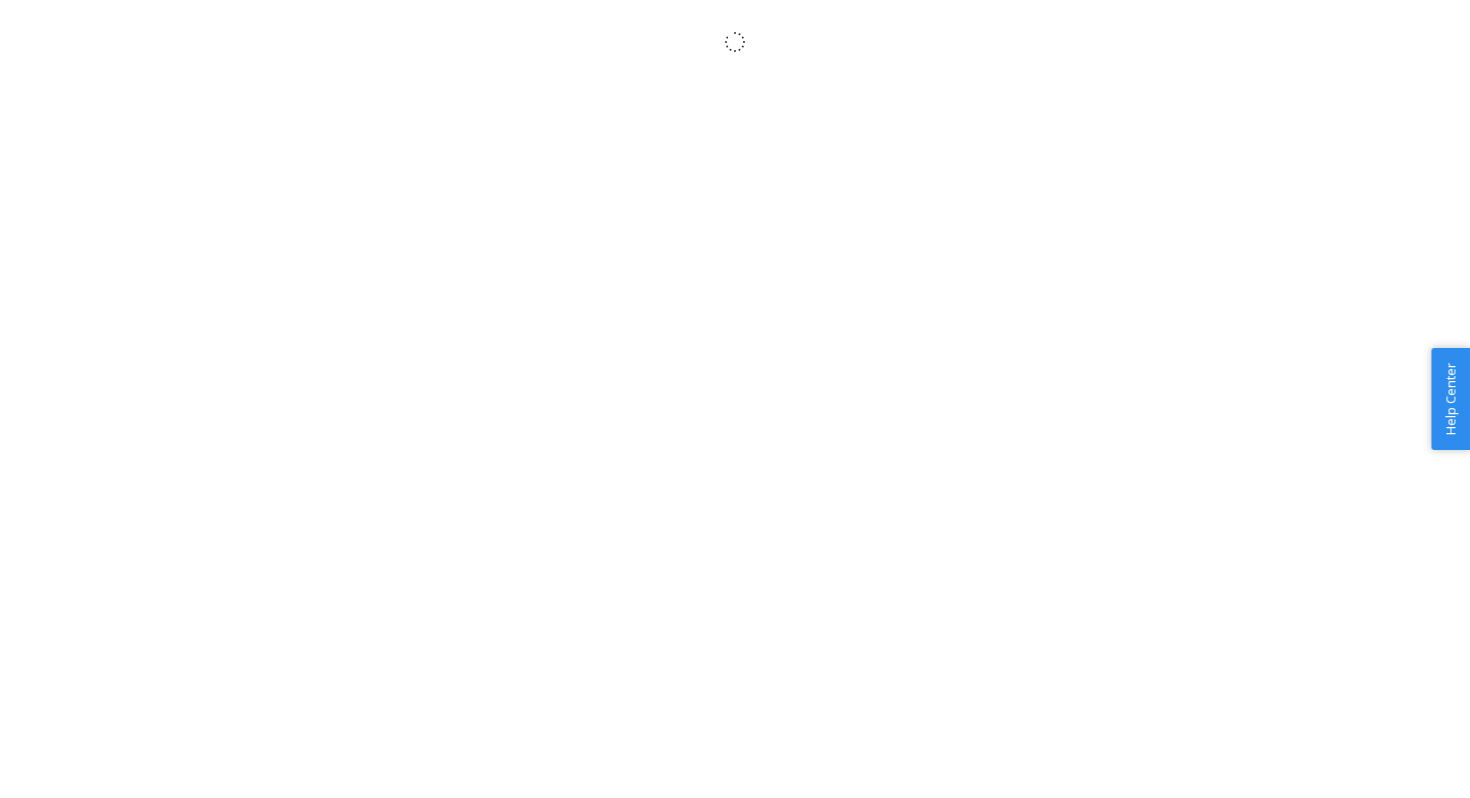 scroll, scrollTop: 0, scrollLeft: 0, axis: both 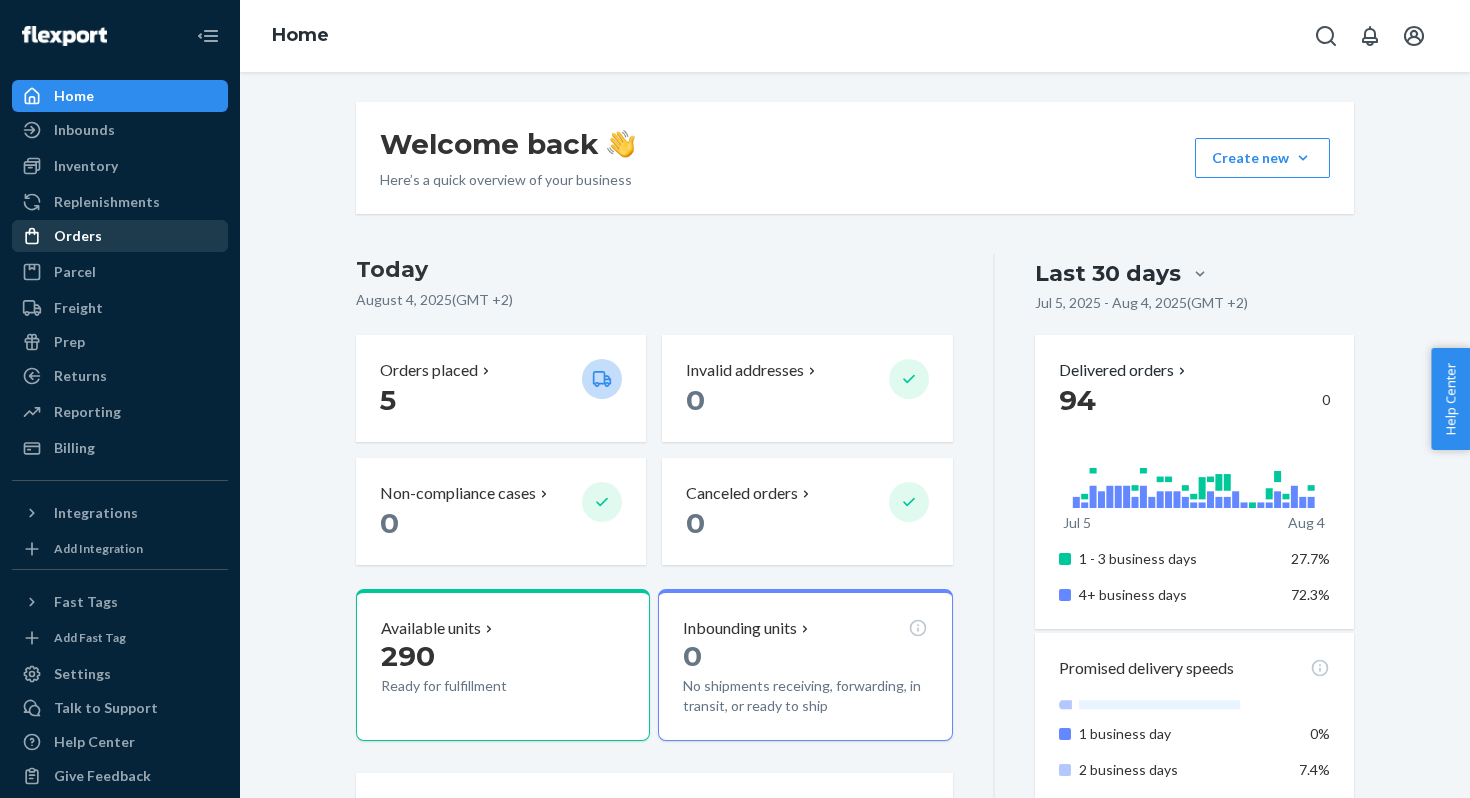 click on "Orders" at bounding box center (78, 236) 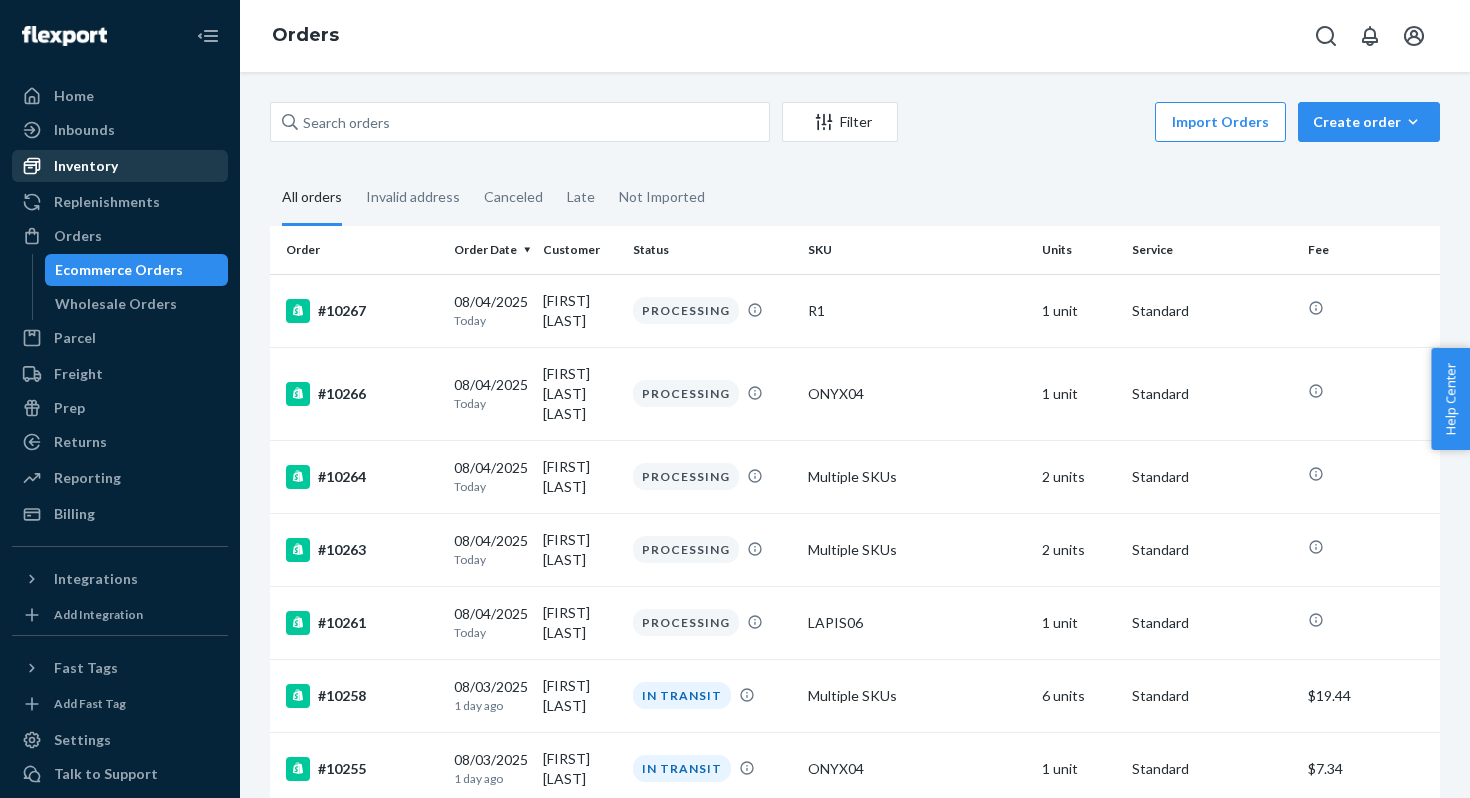click on "Inventory" at bounding box center (86, 166) 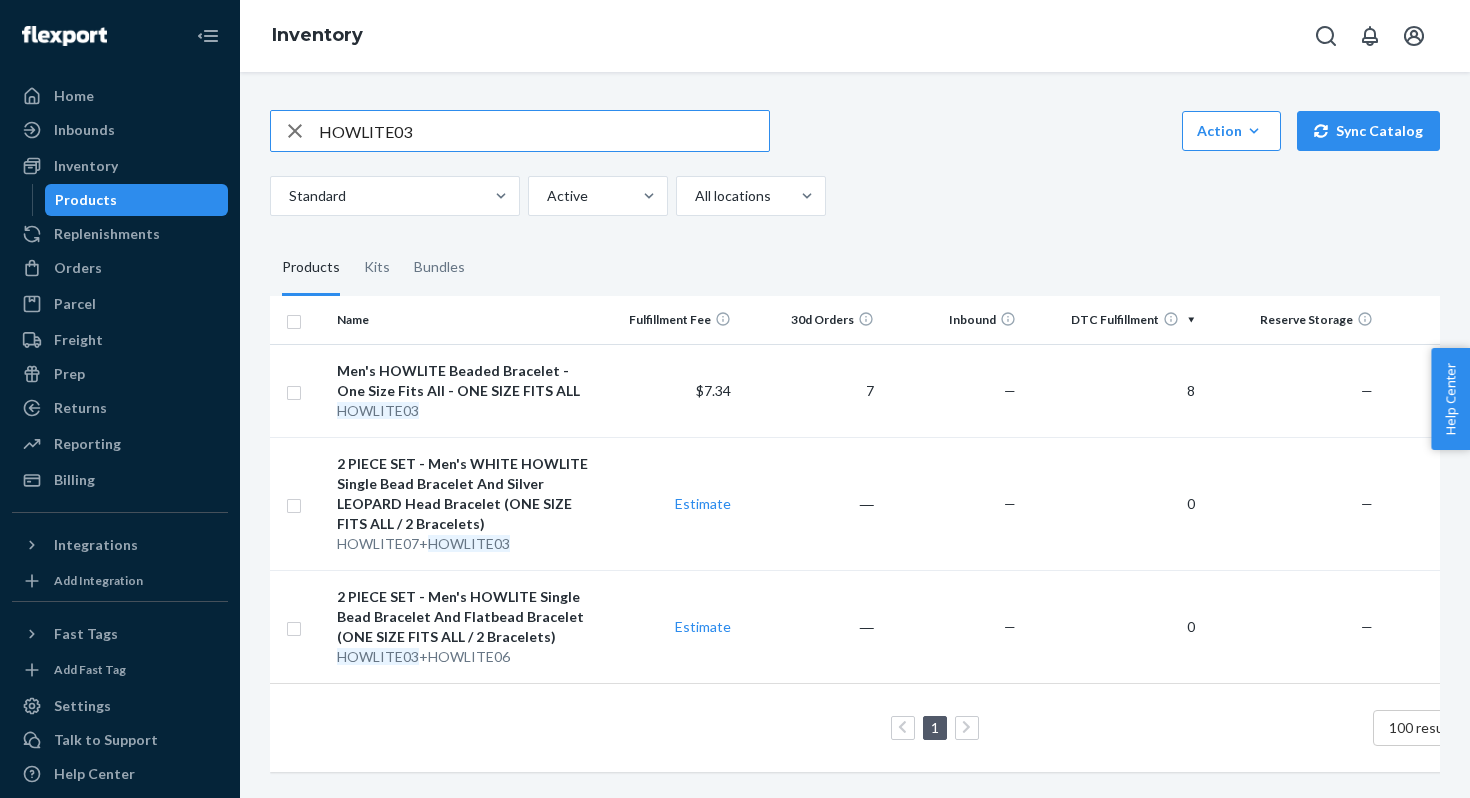 click on "HOWLITE03" at bounding box center [544, 131] 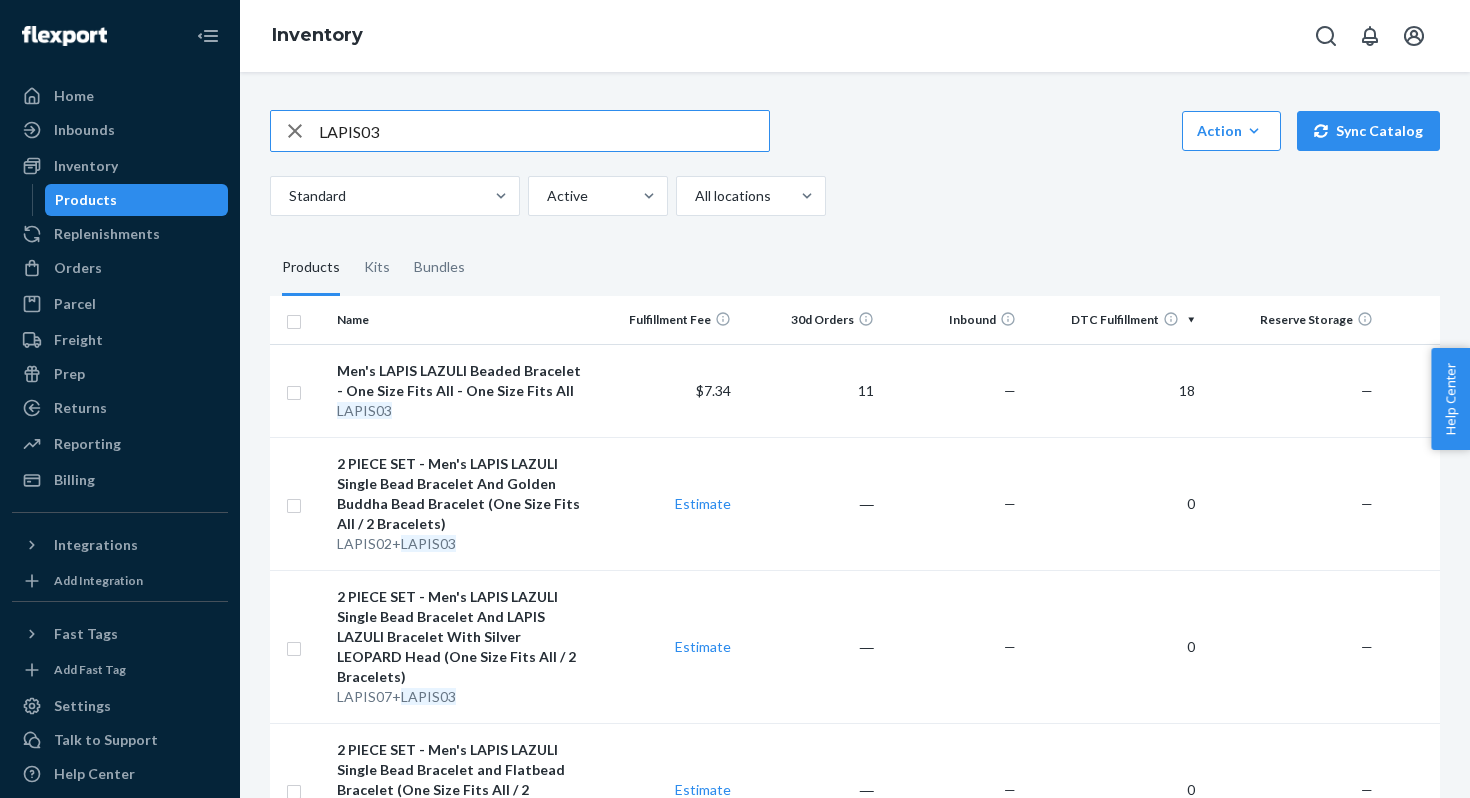 click on "LAPIS03" at bounding box center [544, 131] 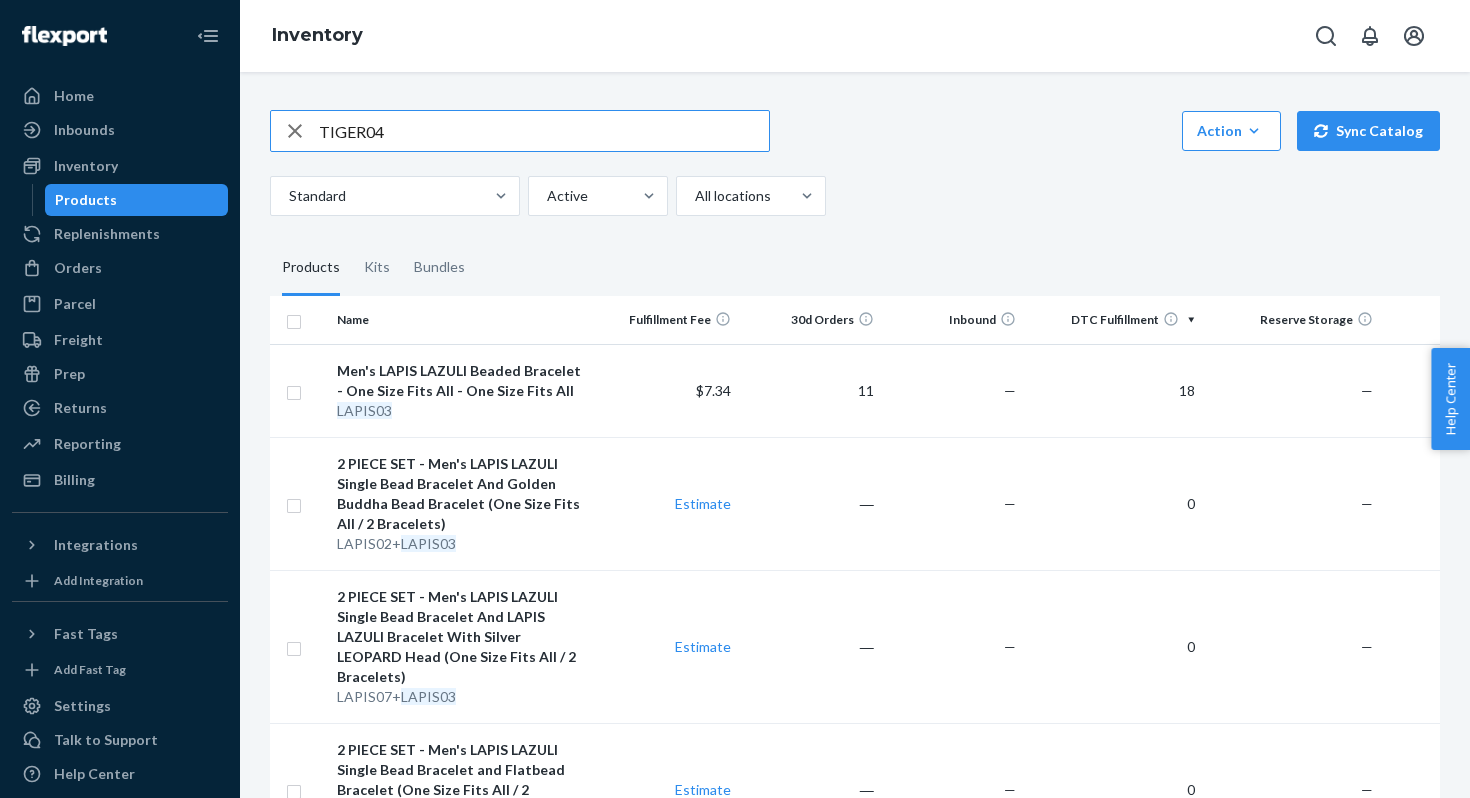 type on "TIGER04" 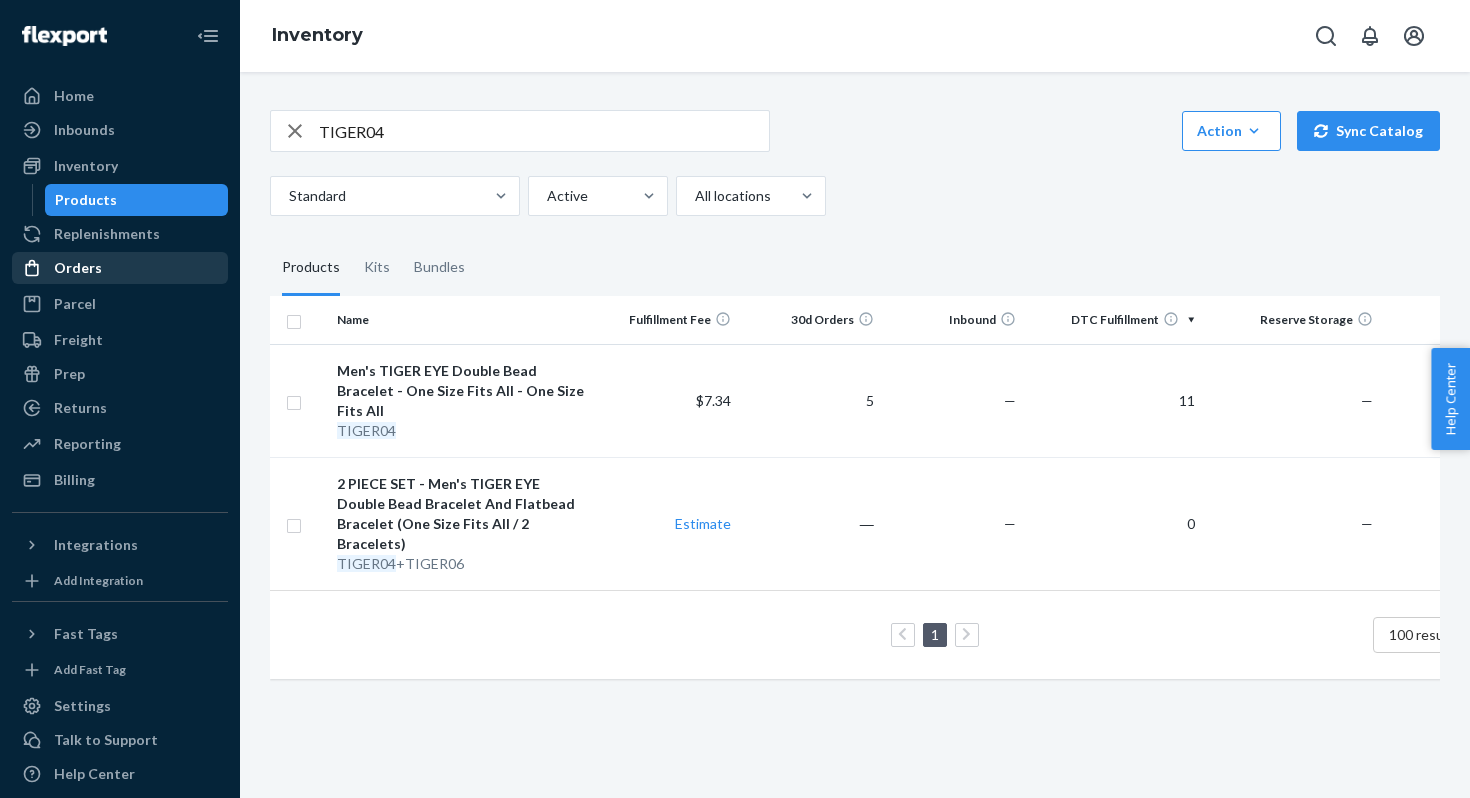 click on "Orders" at bounding box center (78, 268) 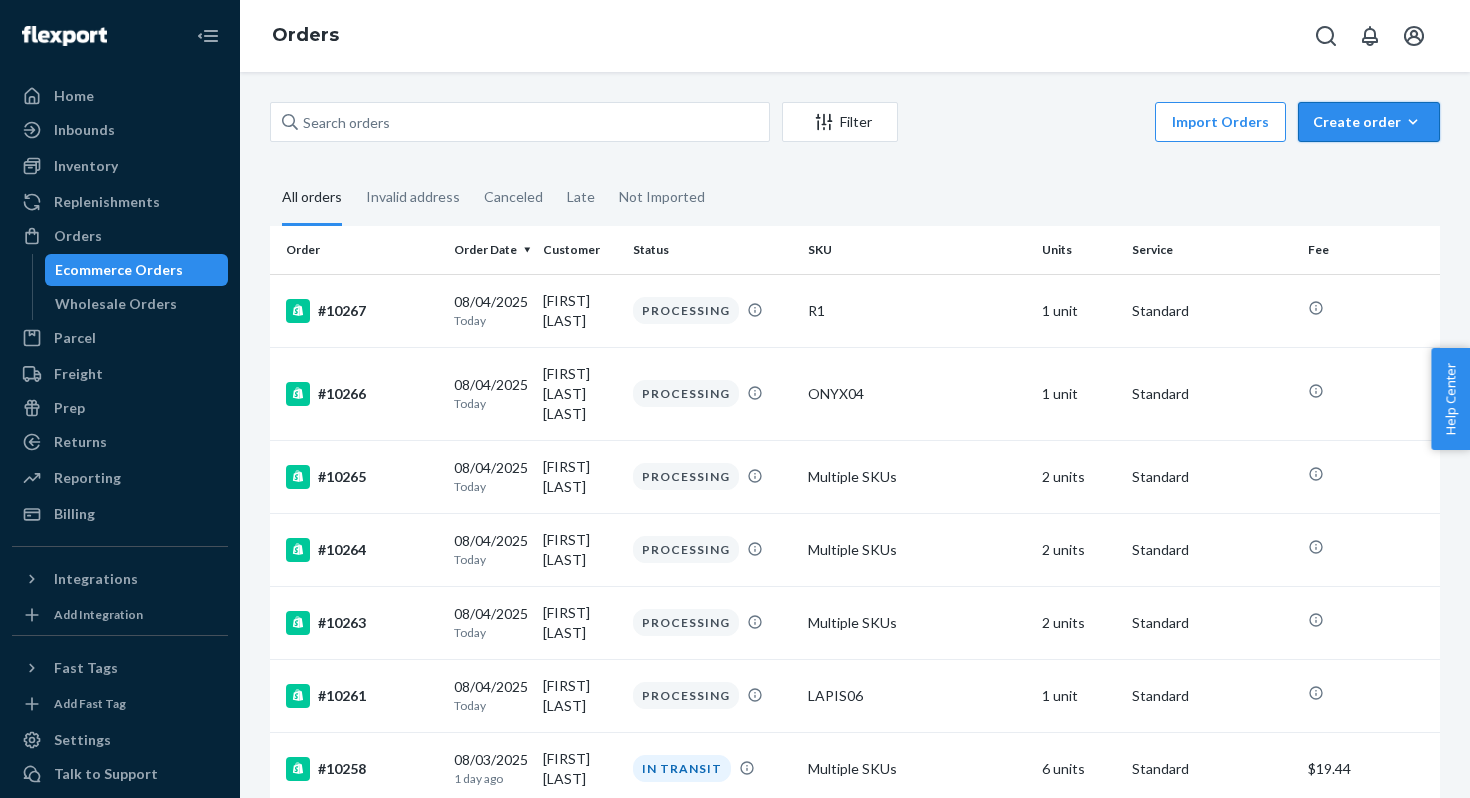 click on "Create order" at bounding box center [1369, 122] 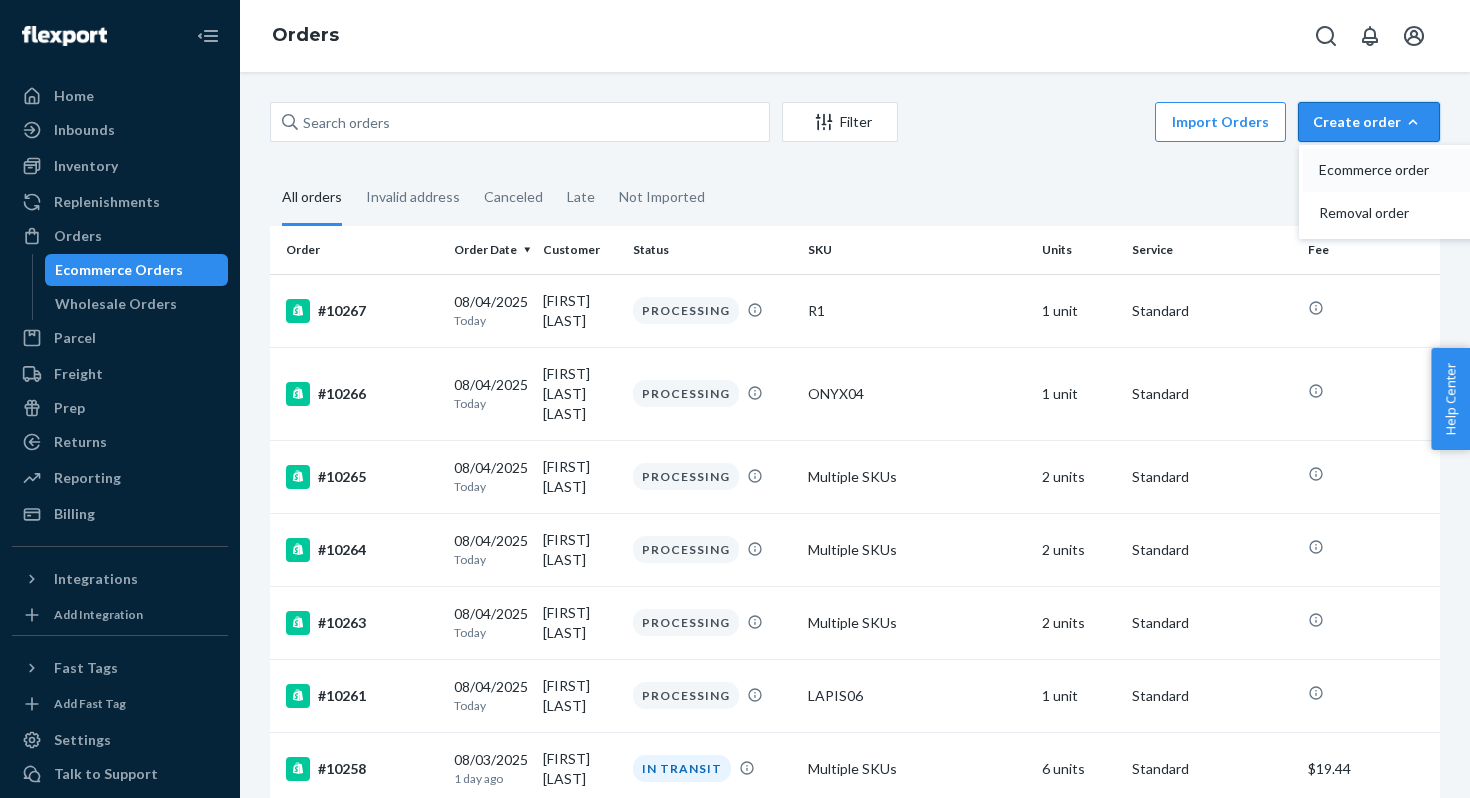 click on "Ecommerce order" at bounding box center (1381, 170) 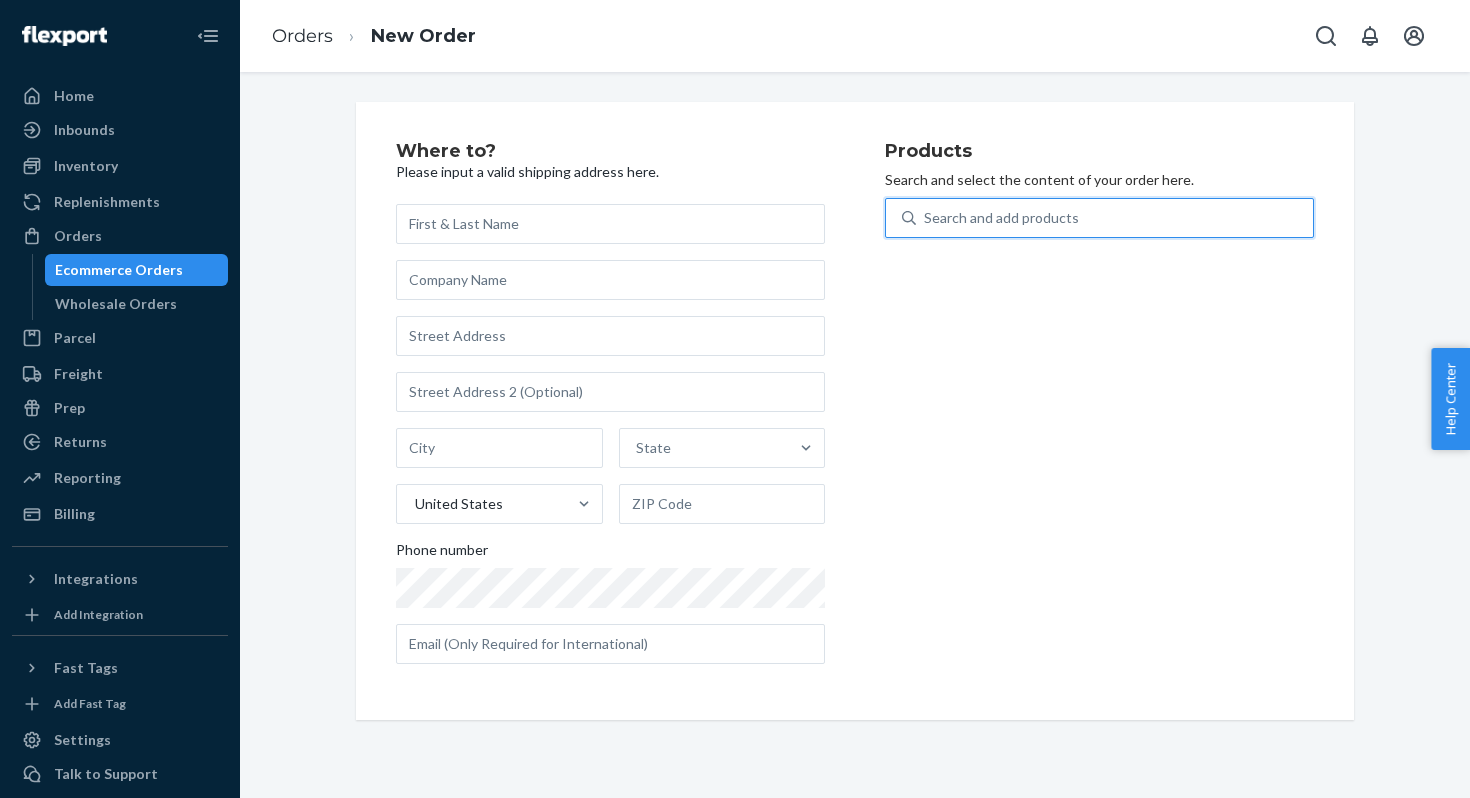 click on "Search and add products" at bounding box center [1114, 218] 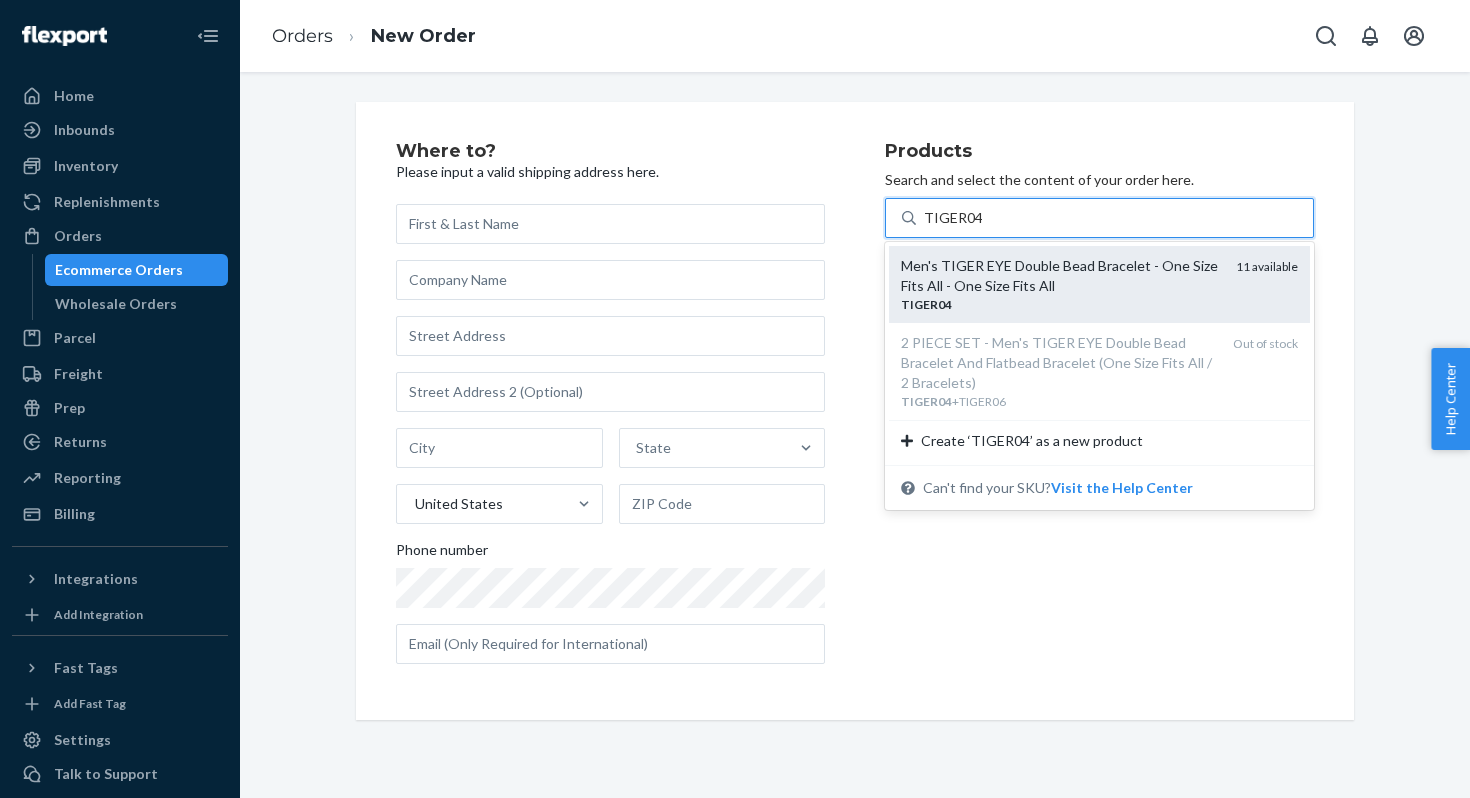 click on "Men's TIGER EYE Double Bead Bracelet - One Size Fits All - One Size Fits All" at bounding box center (1060, 276) 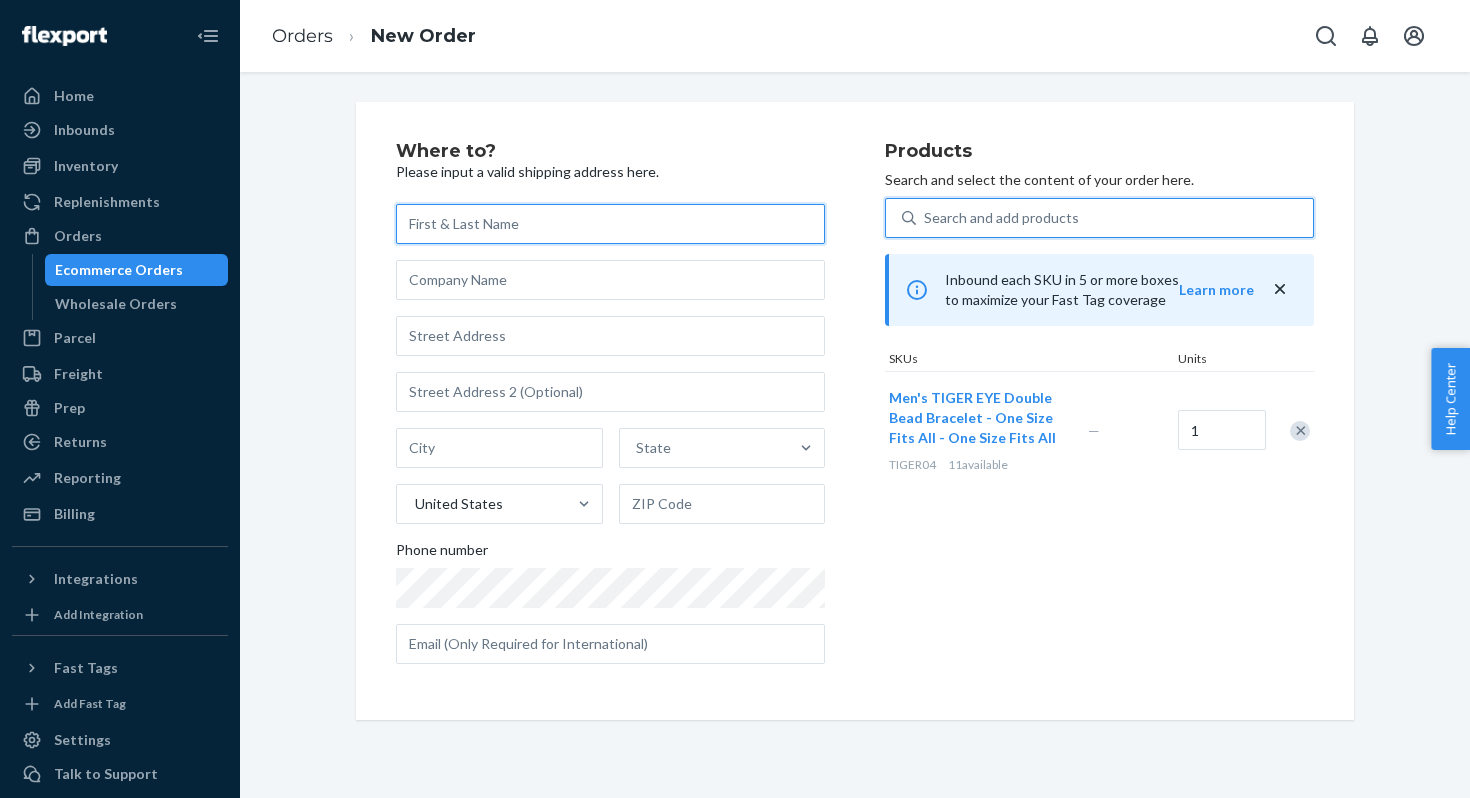 click at bounding box center (610, 224) 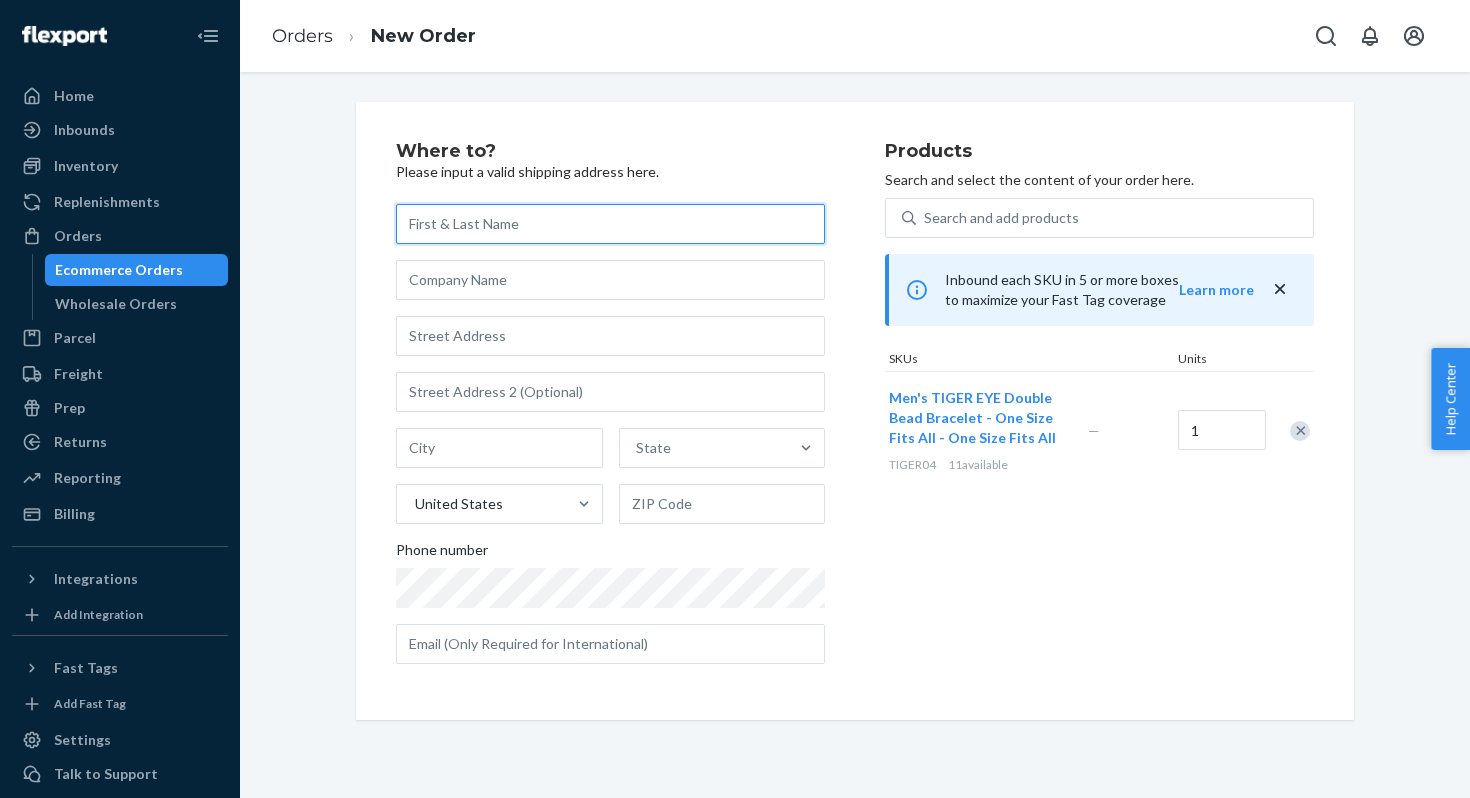 paste on "[FIRST] [LAST]" 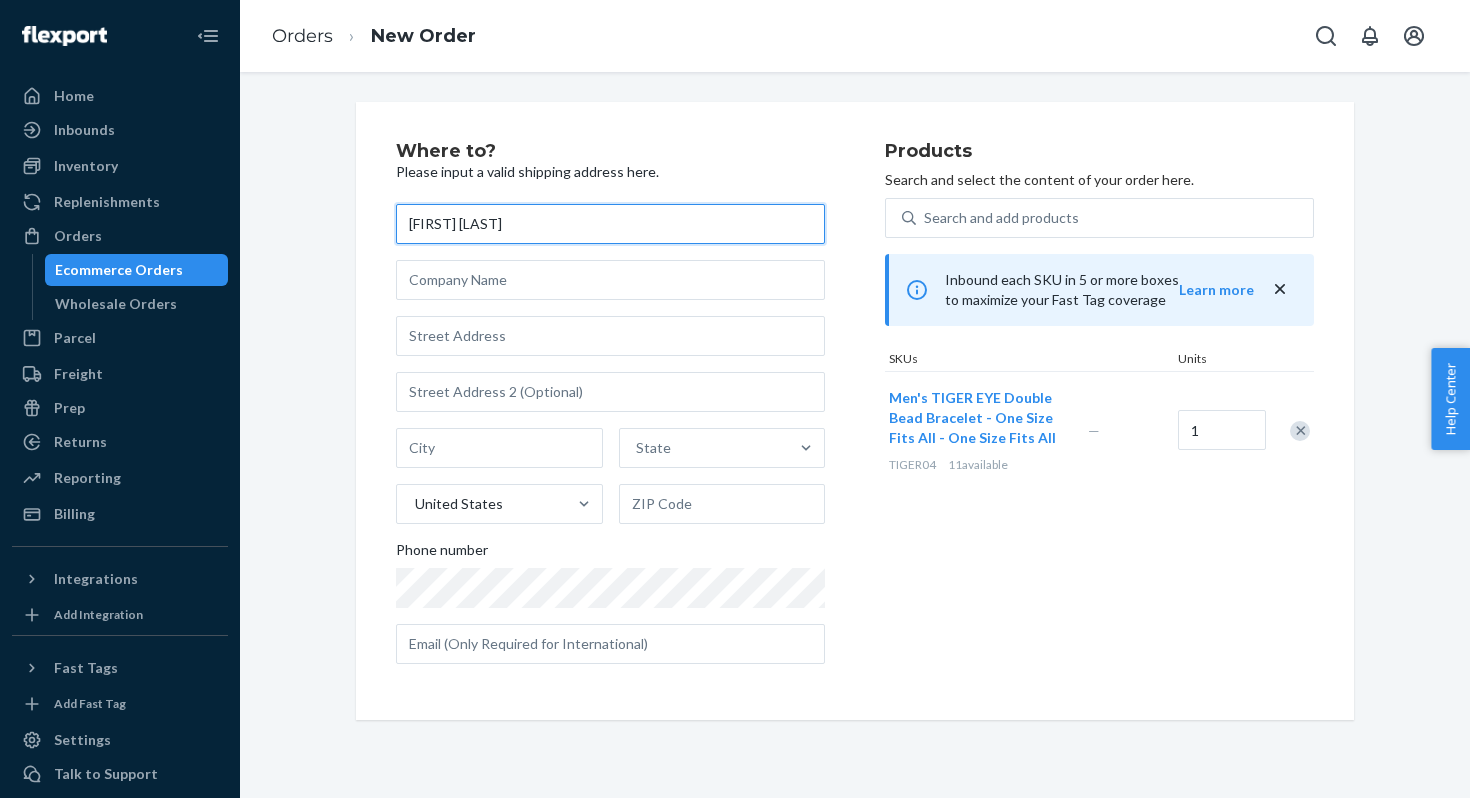 type on "[FIRST] [LAST]" 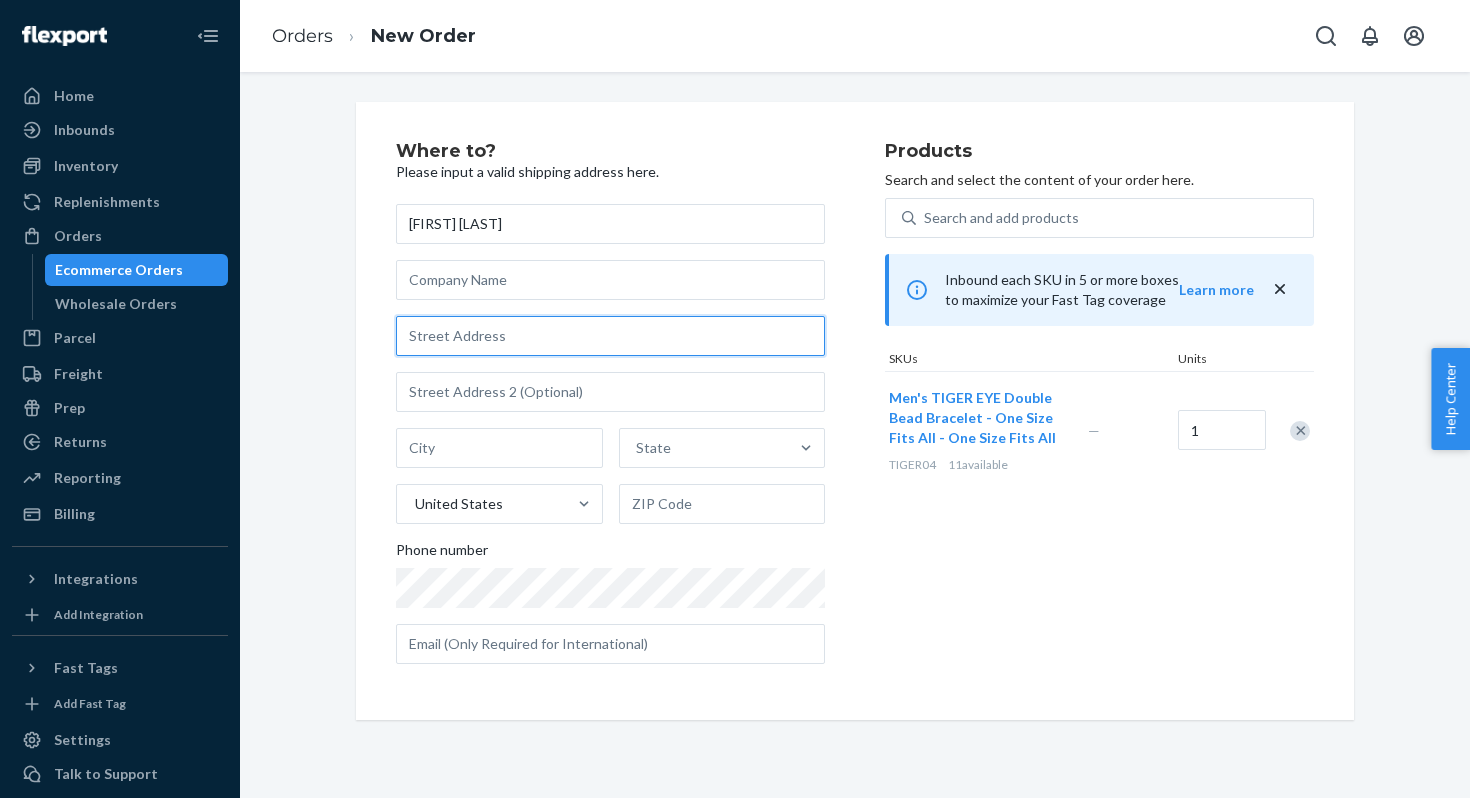 click at bounding box center (610, 336) 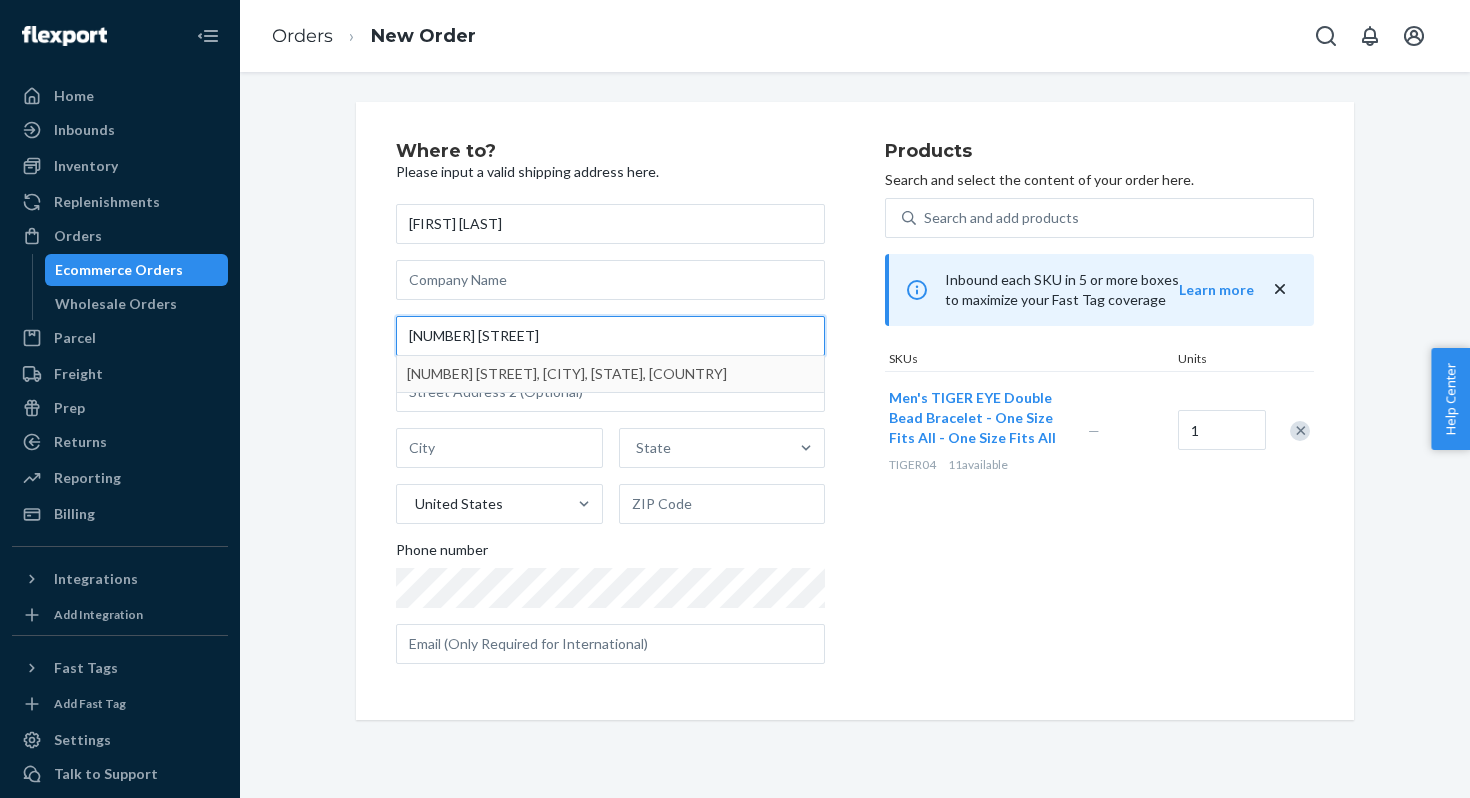 type on "[NUMBER] [STREET]" 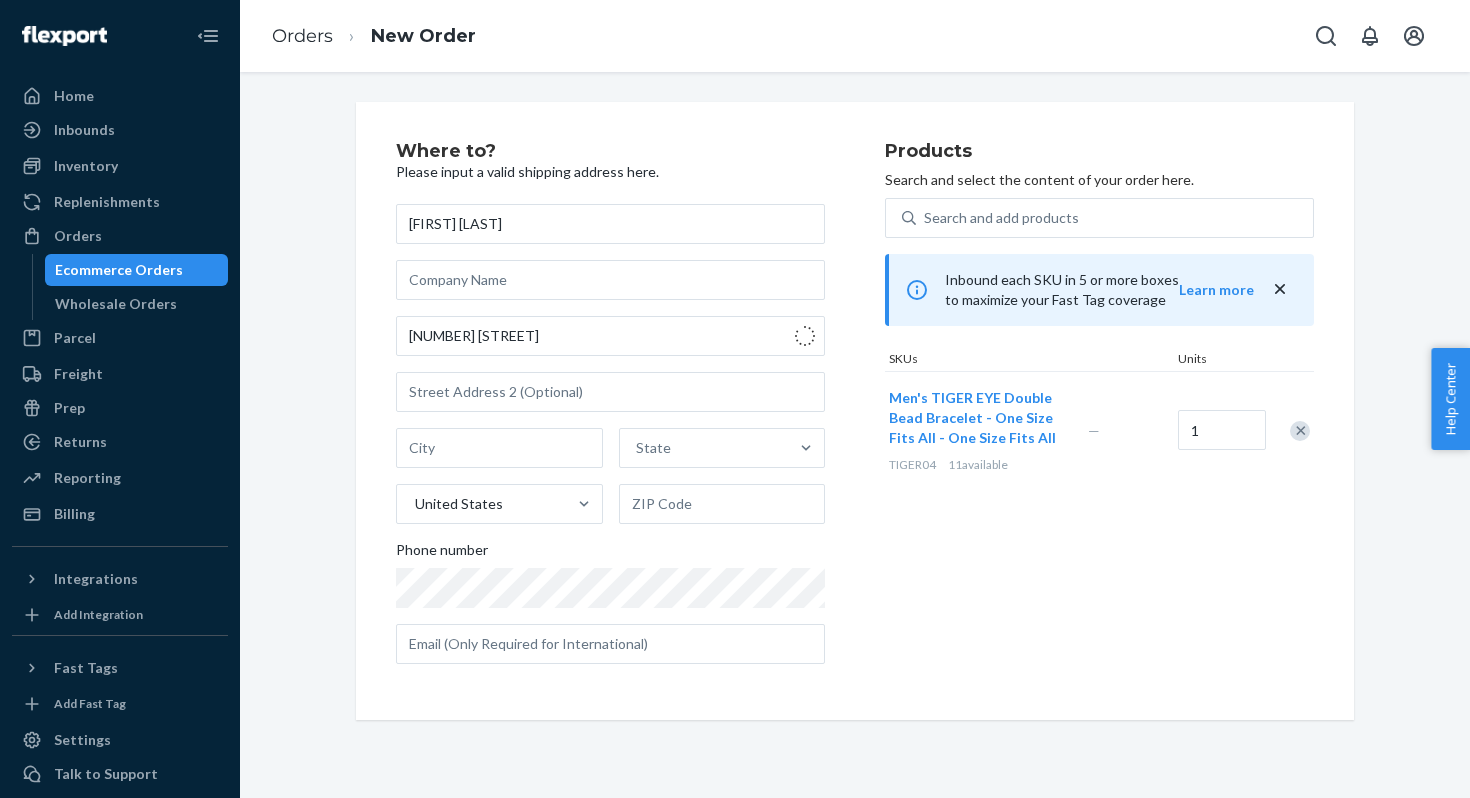 type on "[CITY]" 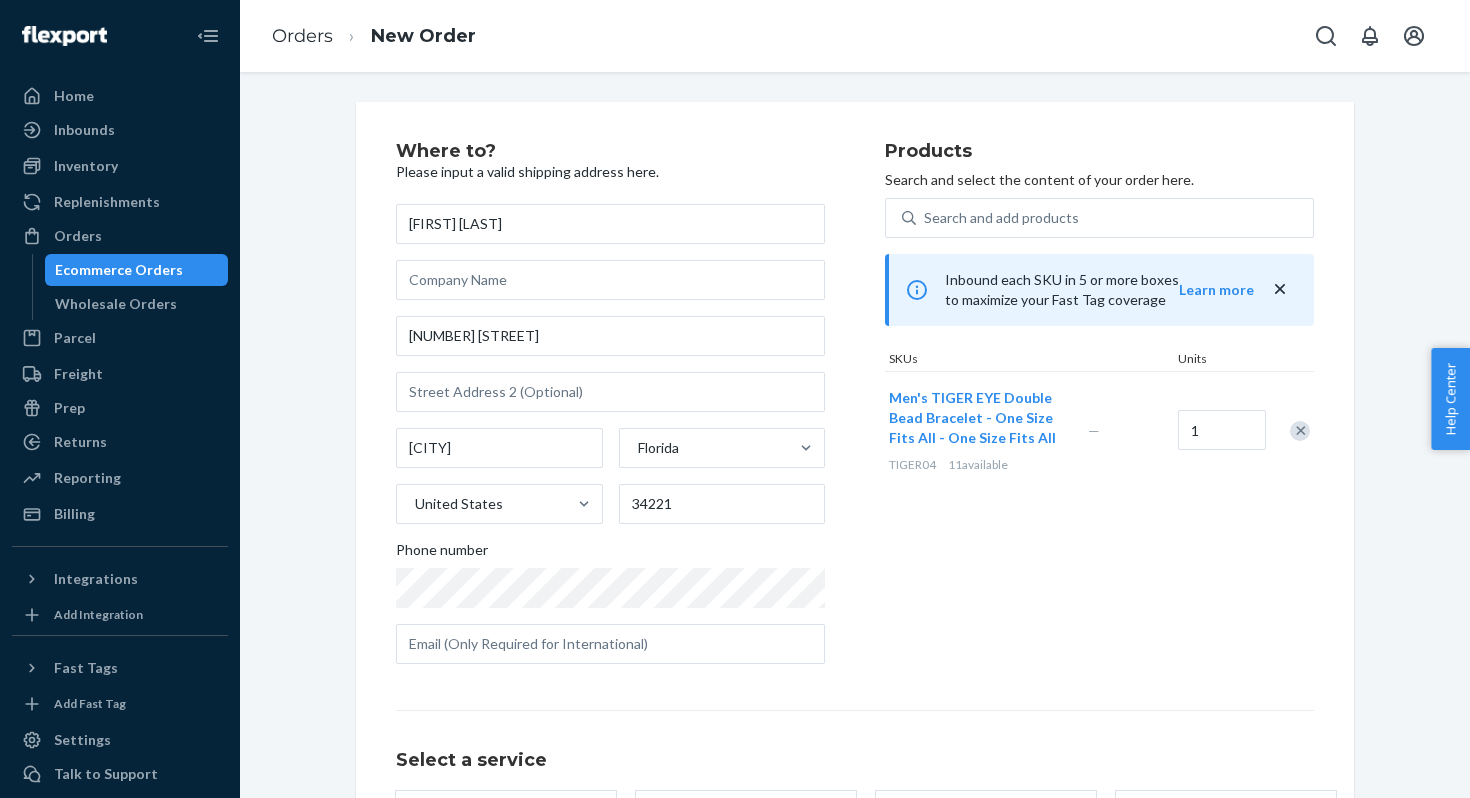 click on "Where to? Please input a valid shipping address here. [FIRST] [LAST] [NUMBER] [CITY] [STATE] United States [POSTAL_CODE] Phone number Products Search and select the content of your order here. Search and add products Inbound each SKU in 5 or more boxes to maximize your Fast Tag coverage Learn more SKUs Units Men's TIGER EYE Double Bead Bracelet - One Size Fits All - One Size Fits All TIGER04 11 available — 1 Select a service Standard Expedited 3 day Expedited 2 day Expedited 1 day Review Order" at bounding box center [855, 536] 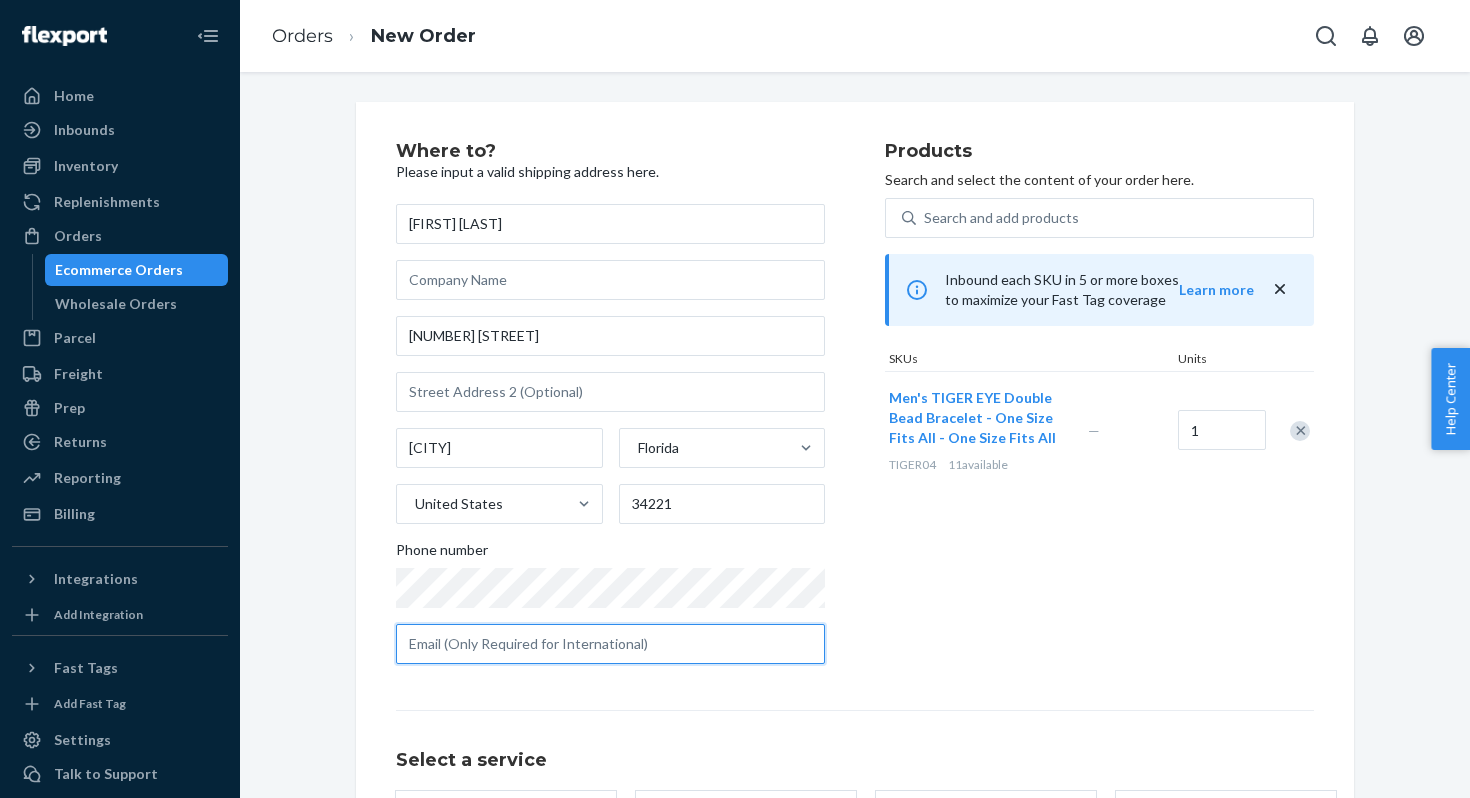 click at bounding box center [610, 644] 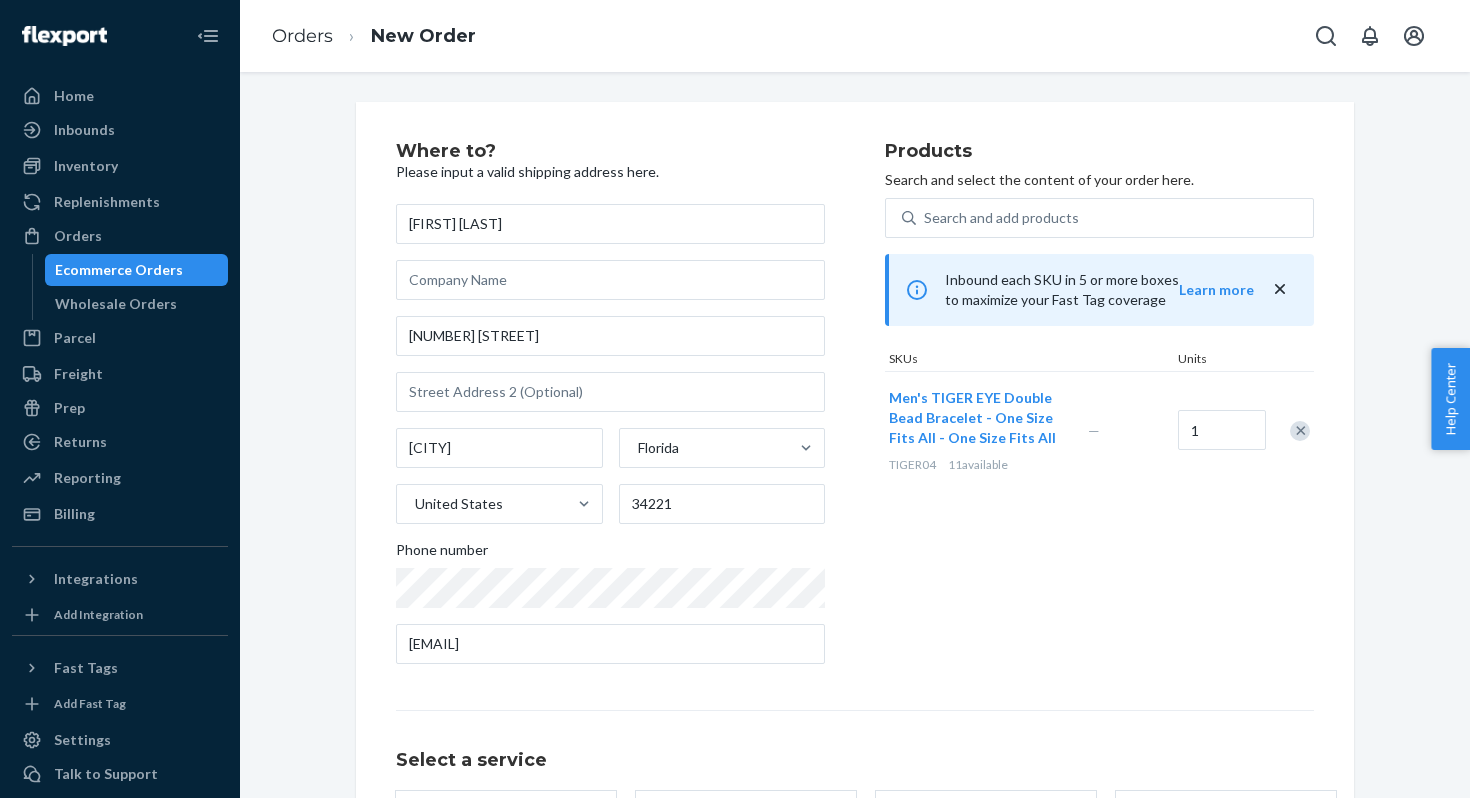 click on "Where to? Please input a valid shipping address here. [FIRST] [LAST] [NUMBER] [CITY] [STATE] United States [POSTAL_CODE] Phone number [EMAIL] Products Search and select the content of your order here. Search and add products Inbound each SKU in 5 or more boxes to maximize your Fast Tag coverage Learn more SKUs Units Men's TIGER EYE Double Bead Bracelet - One Size Fits All - One Size Fits All TIGER04 11 available — 1 Select a service Standard Promised by Aug 13, 2025 $7.34 Expedited 3 day Promised by Aug 7, 2025 $12.47 Expedited 2 day Promised by Aug 6, 2025 $16.27 Expedited 1 day Promised by Aug 5, 2025 $28.26 Review Order" at bounding box center [855, 556] 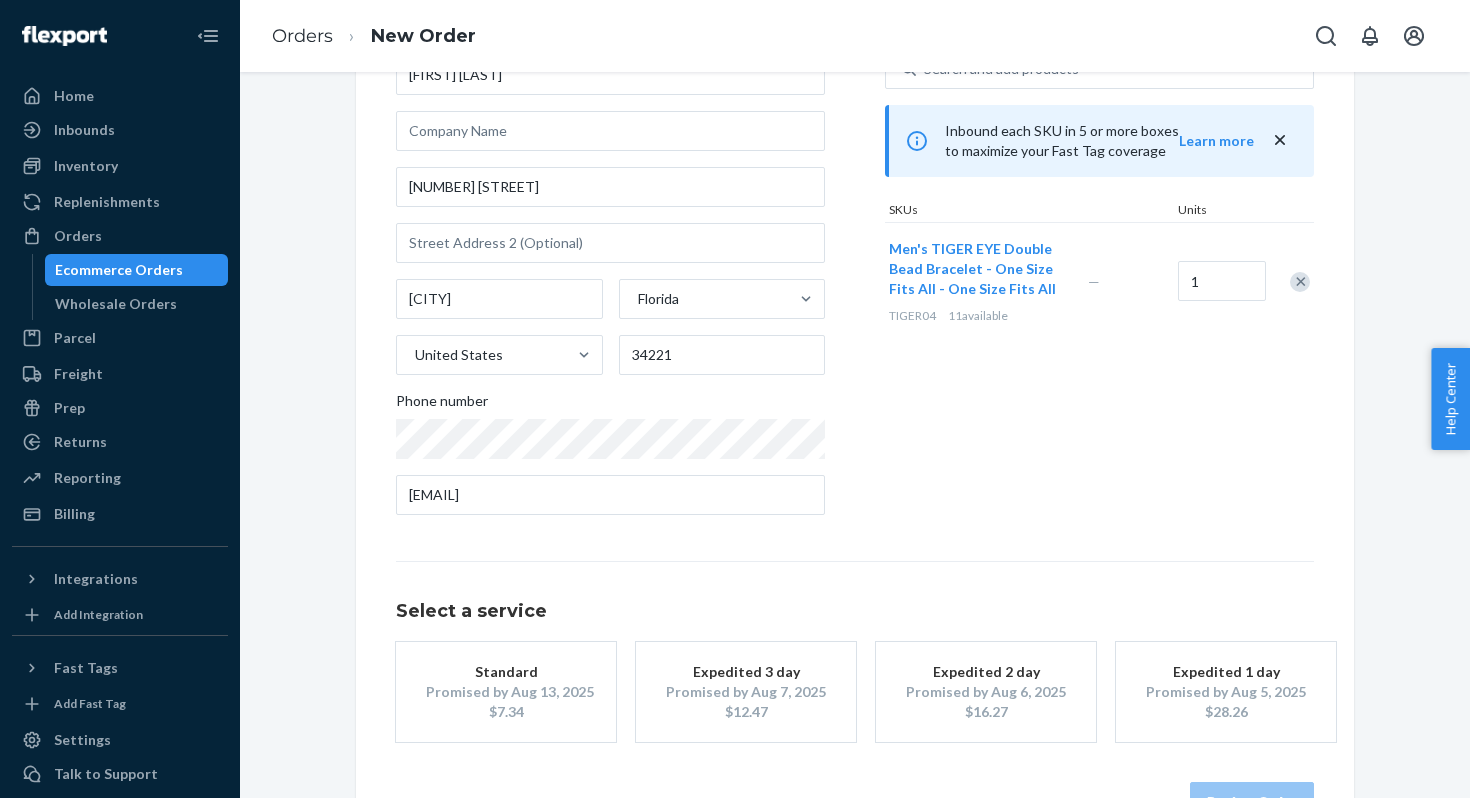 scroll, scrollTop: 212, scrollLeft: 0, axis: vertical 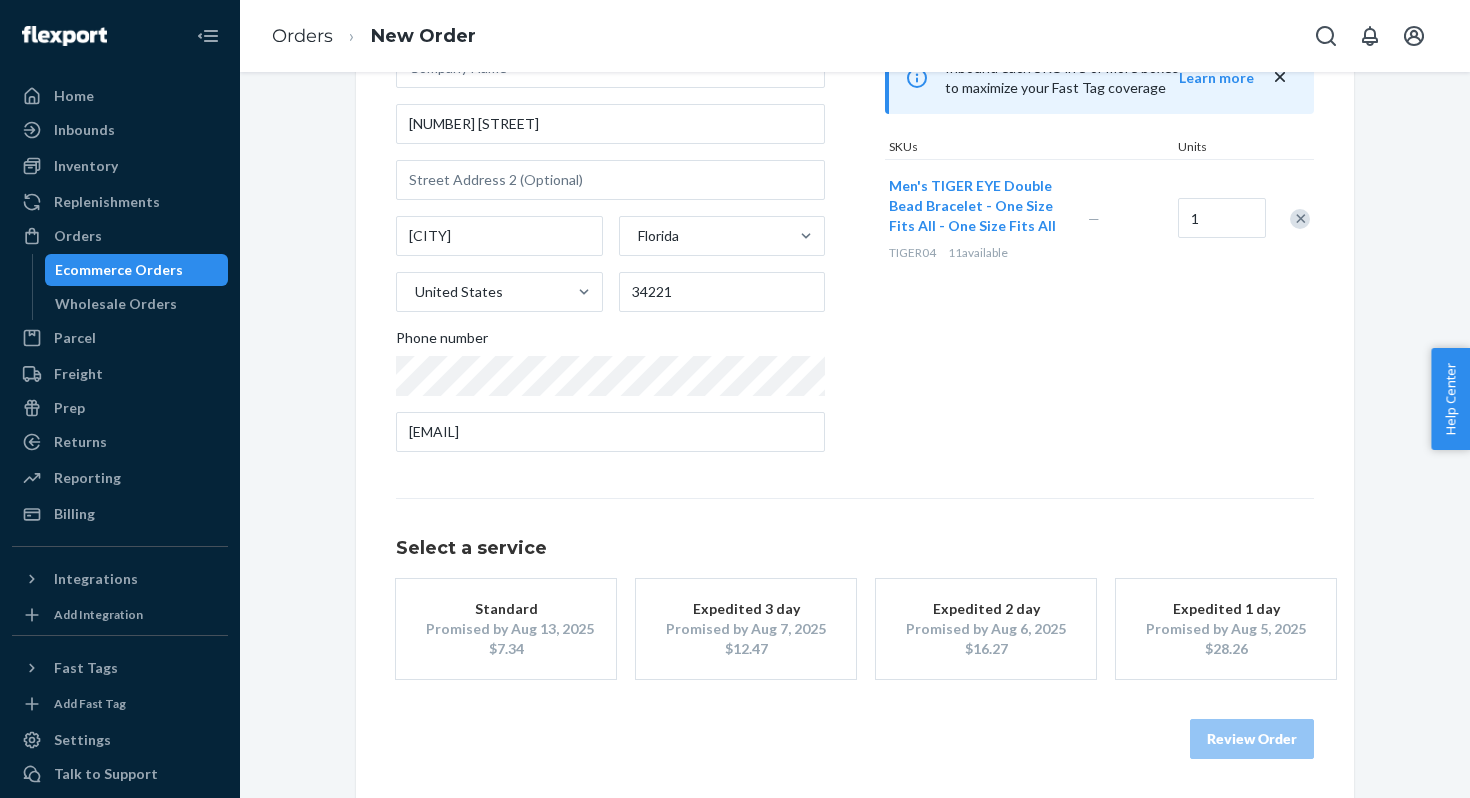click on "Standard" at bounding box center (506, 609) 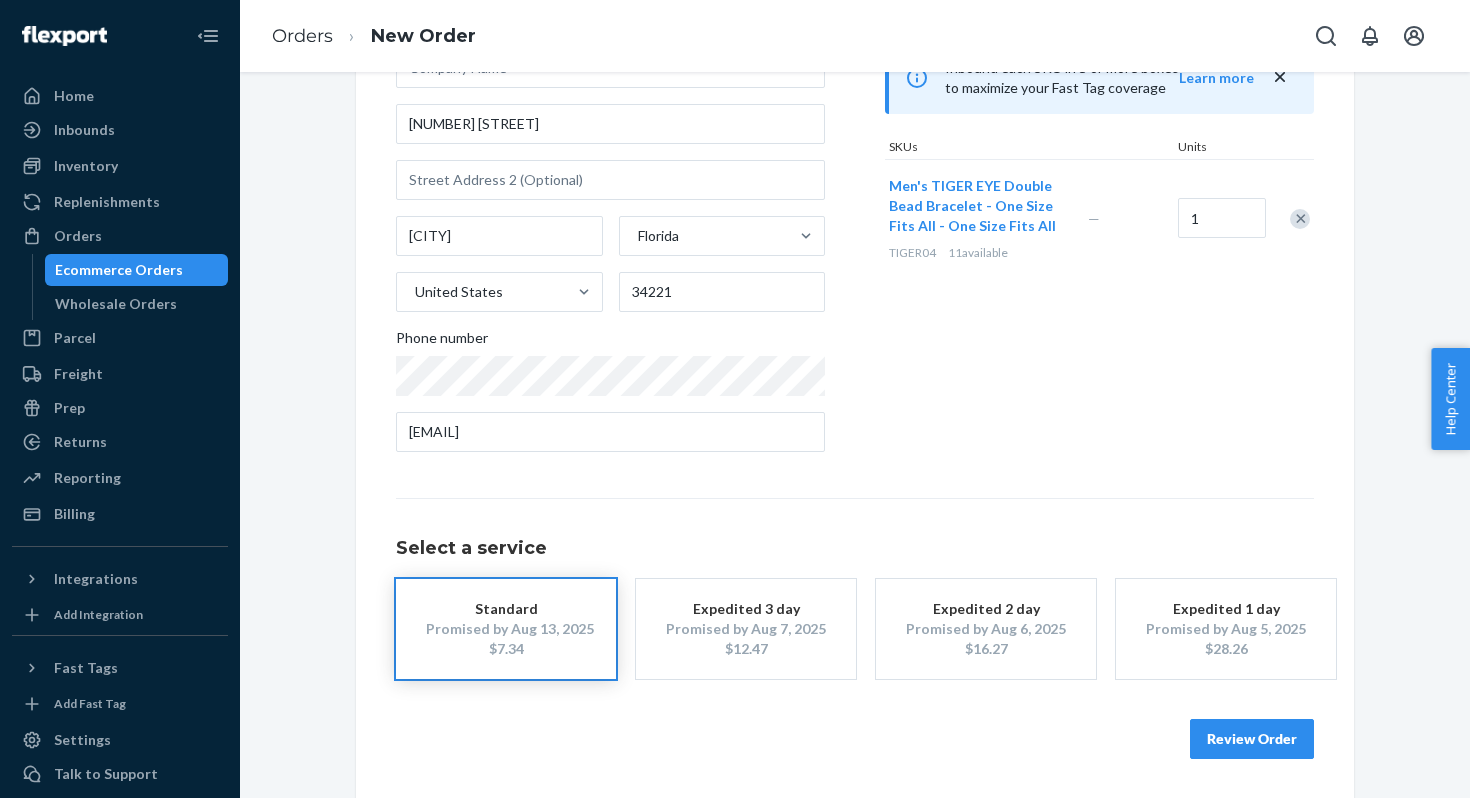 click on "Review Order" at bounding box center [1252, 739] 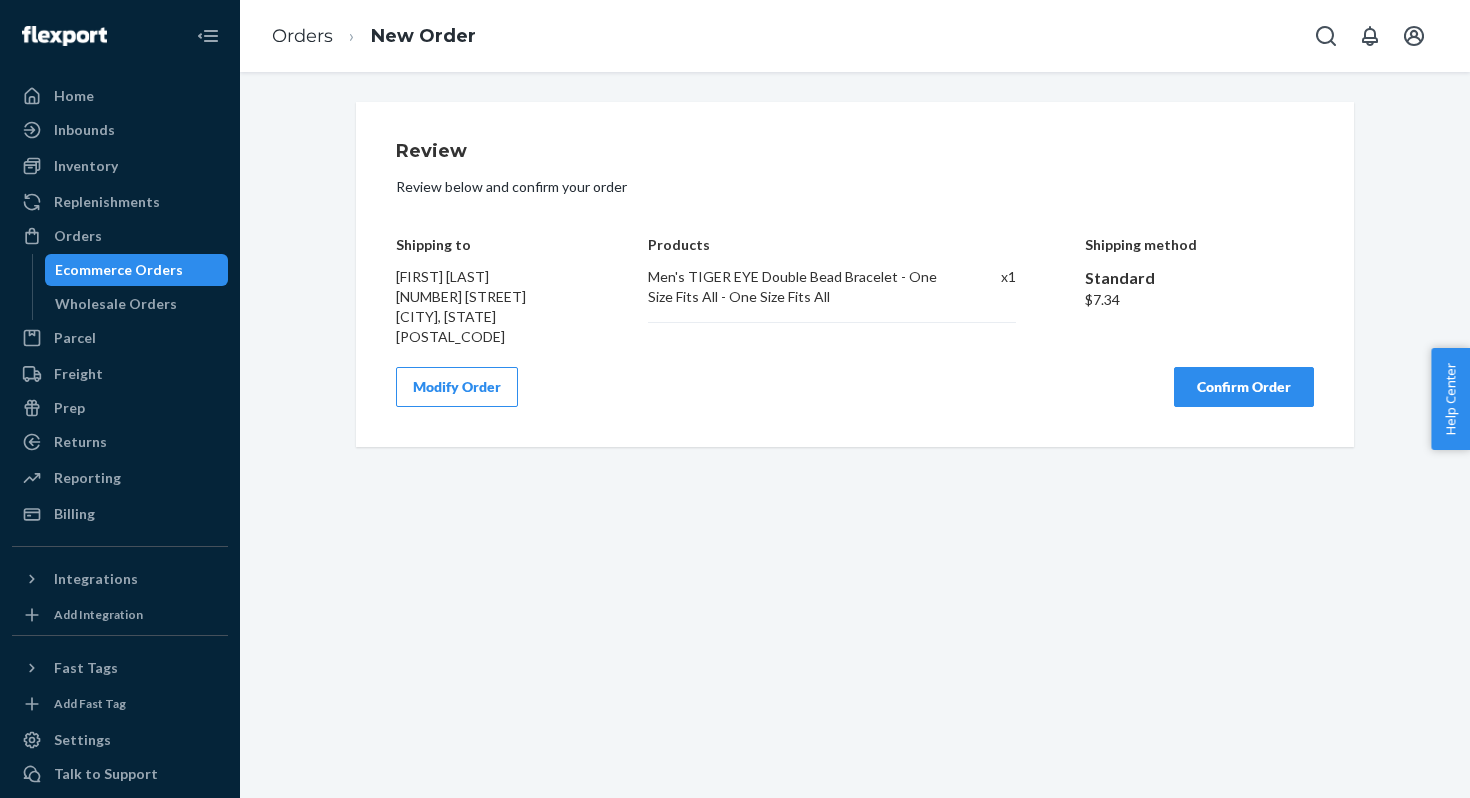 scroll, scrollTop: 0, scrollLeft: 0, axis: both 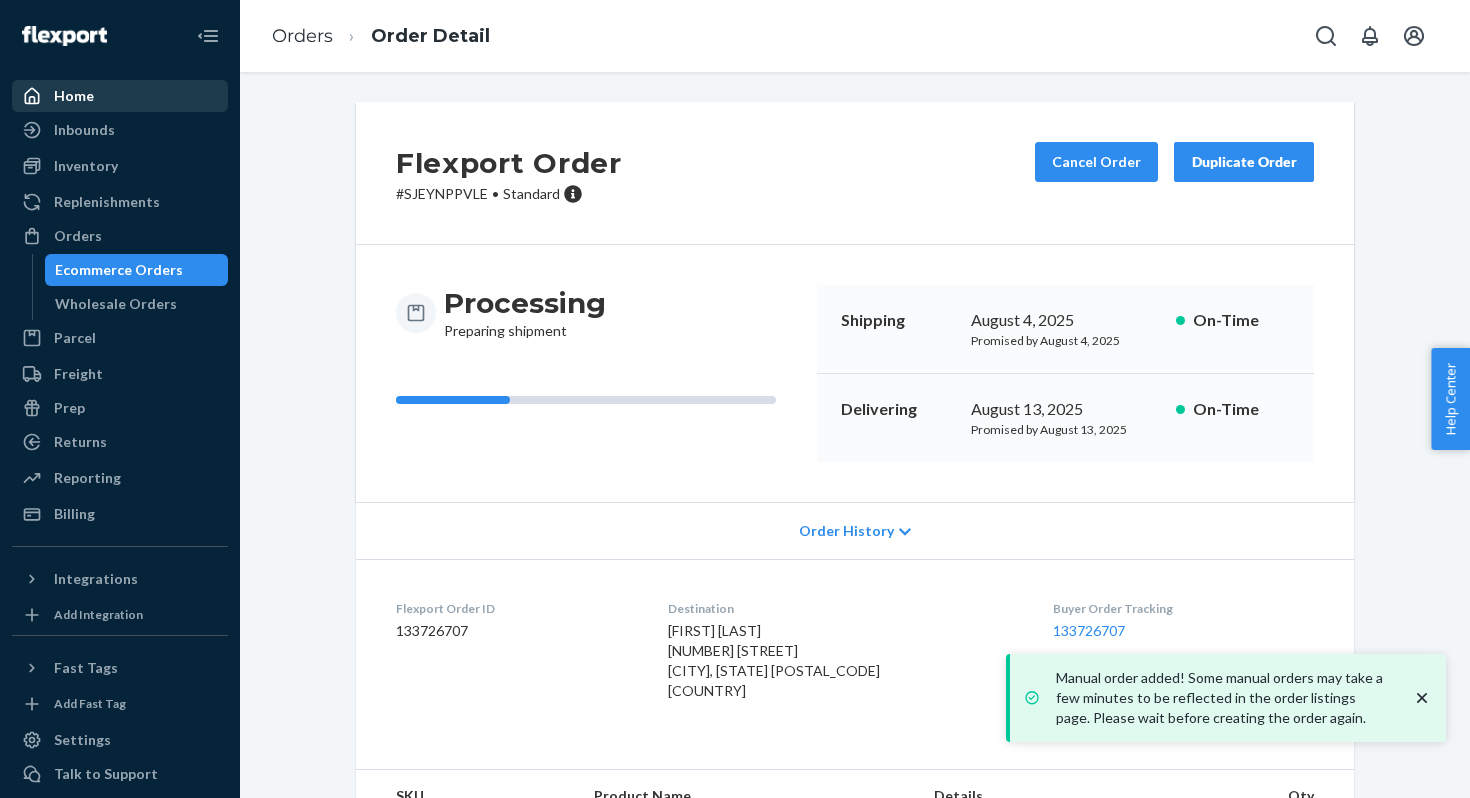 click on "Home" at bounding box center (120, 96) 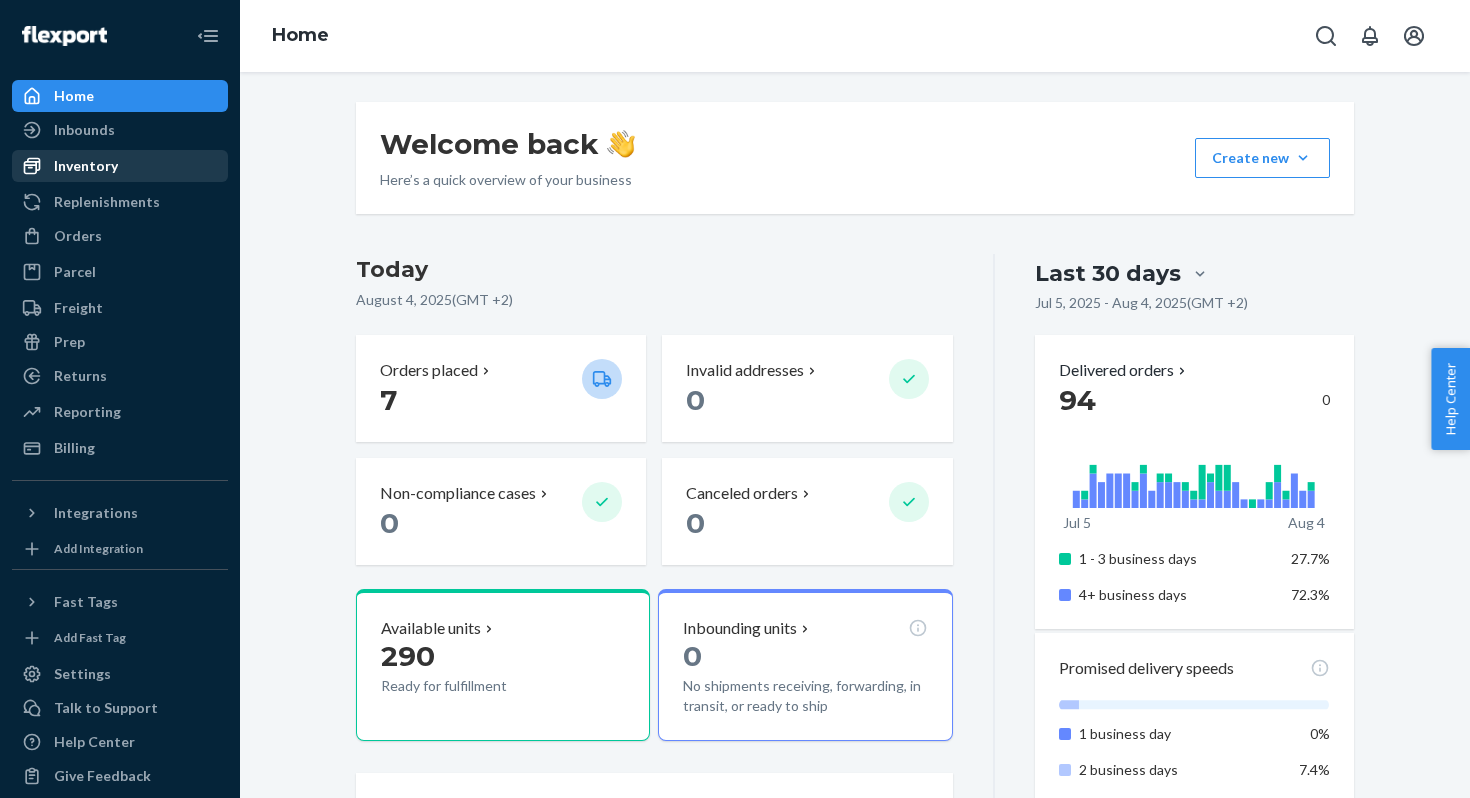 click on "Inventory" at bounding box center [86, 166] 